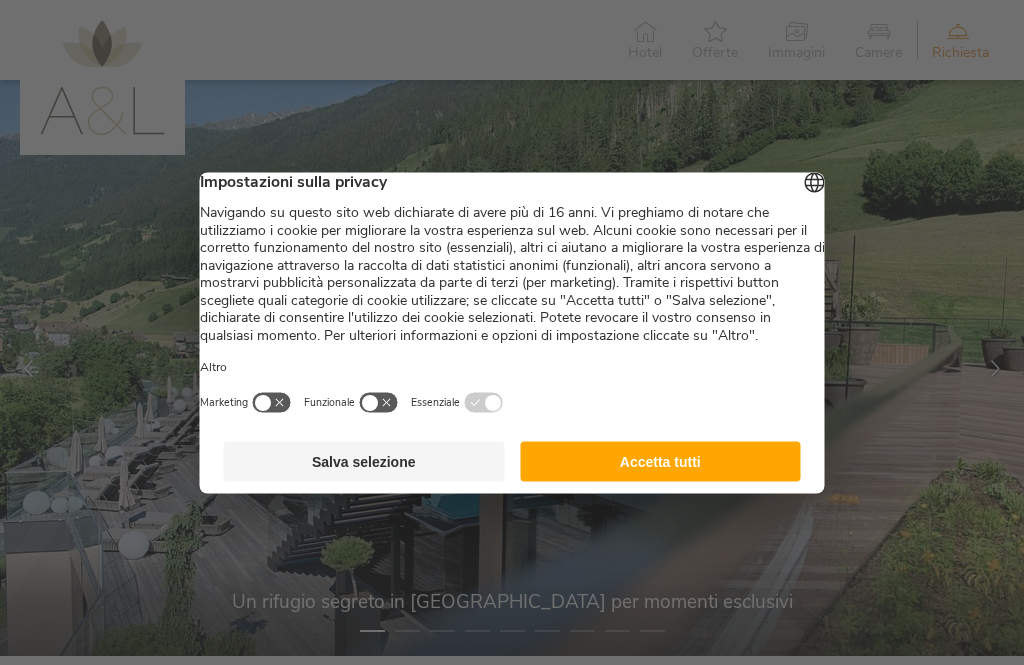 scroll, scrollTop: 0, scrollLeft: 0, axis: both 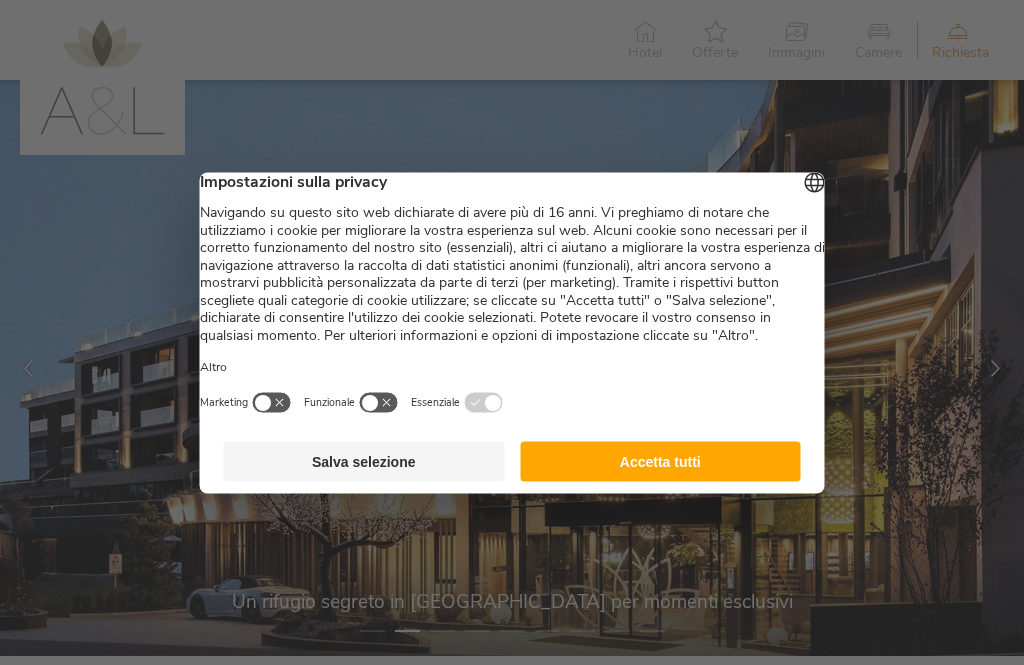click on "Accetta tutti" at bounding box center (660, 461) 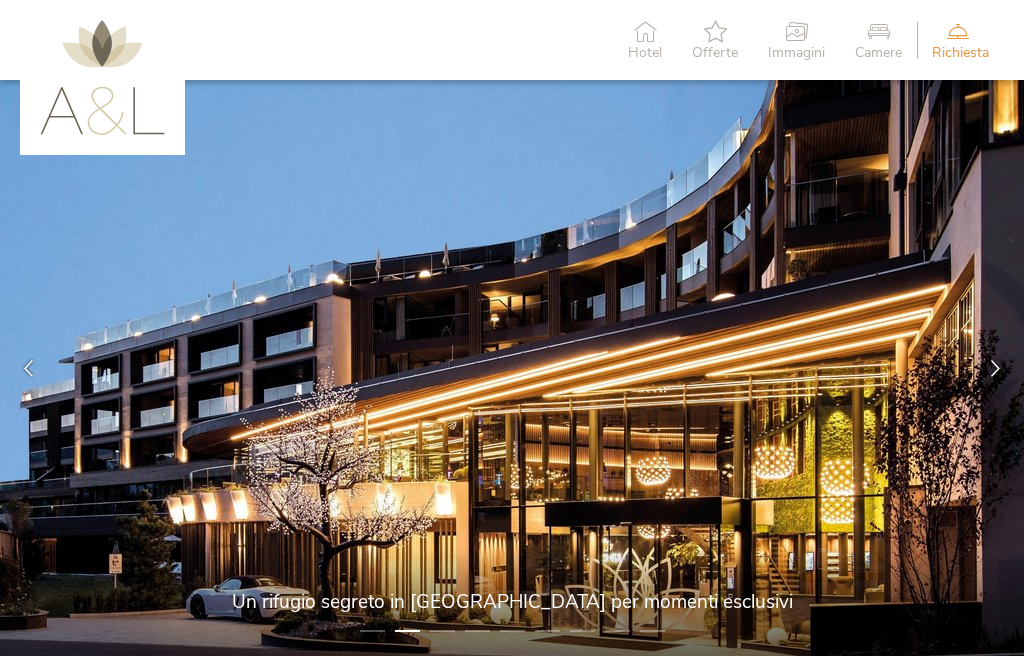 scroll, scrollTop: 0, scrollLeft: 0, axis: both 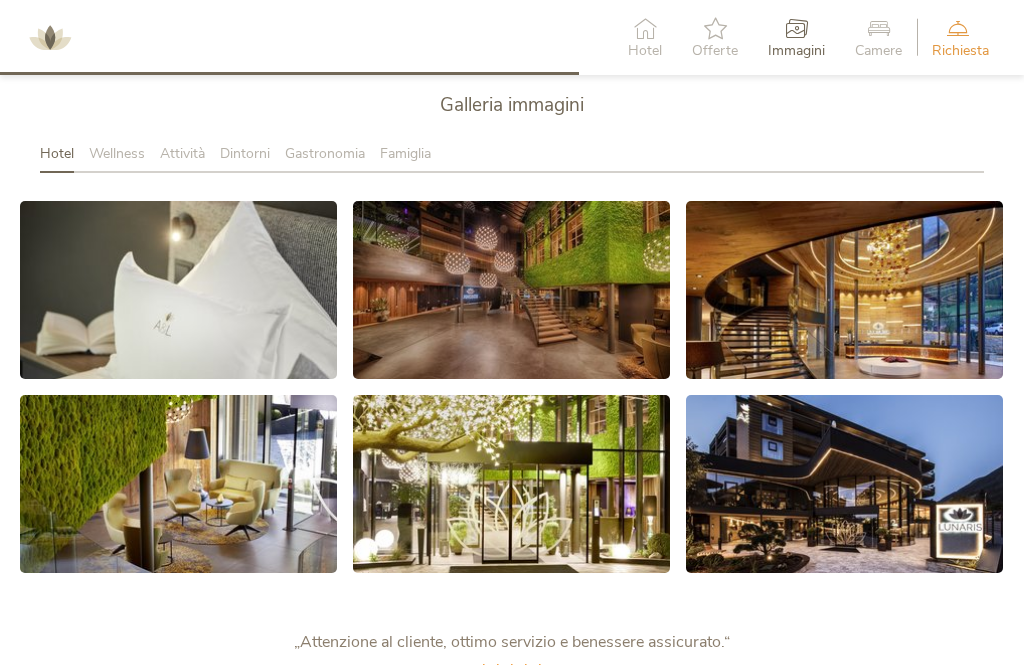 click at bounding box center [178, 290] 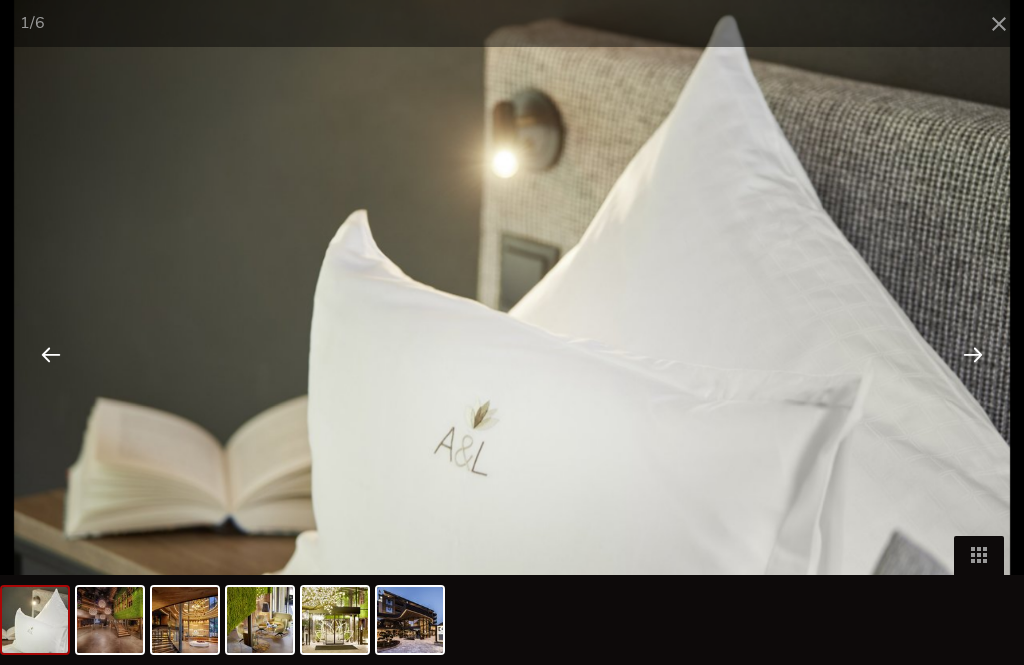 click at bounding box center [973, 354] 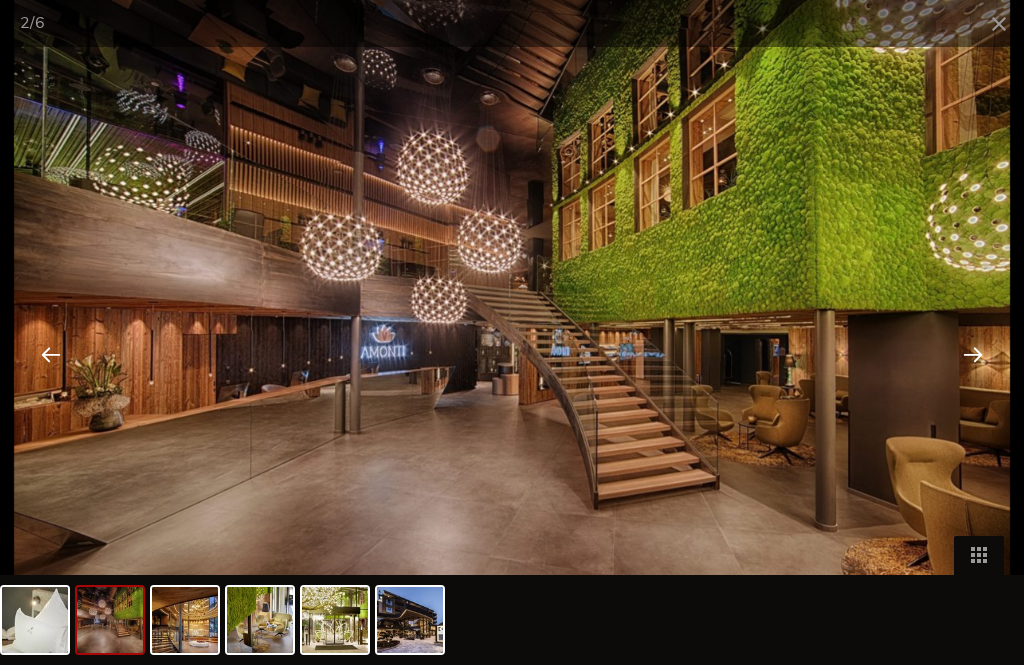 click at bounding box center [973, 354] 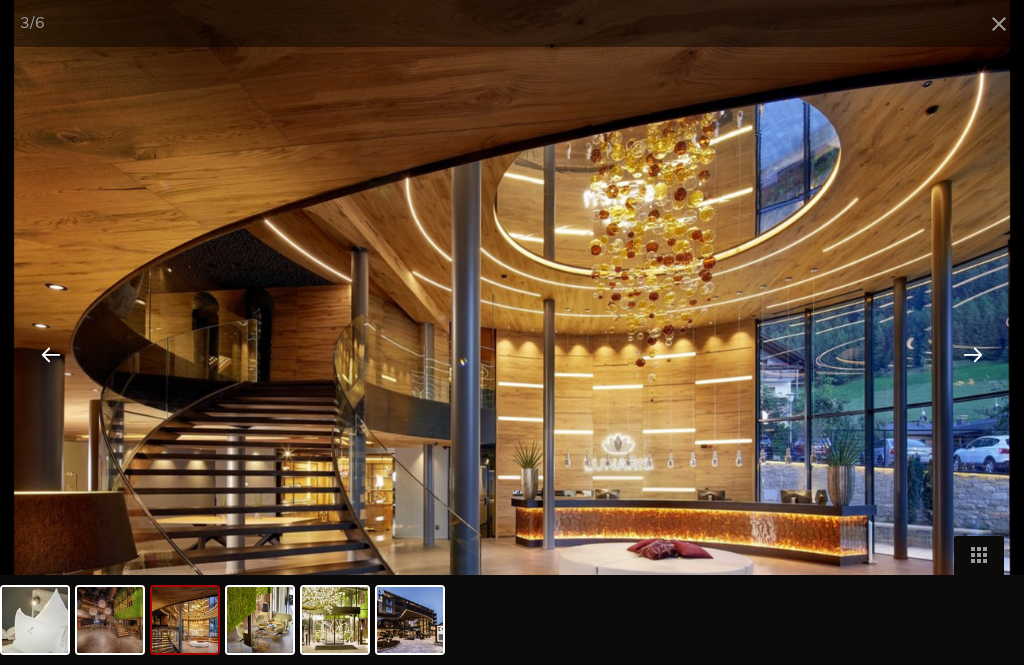 click at bounding box center (973, 354) 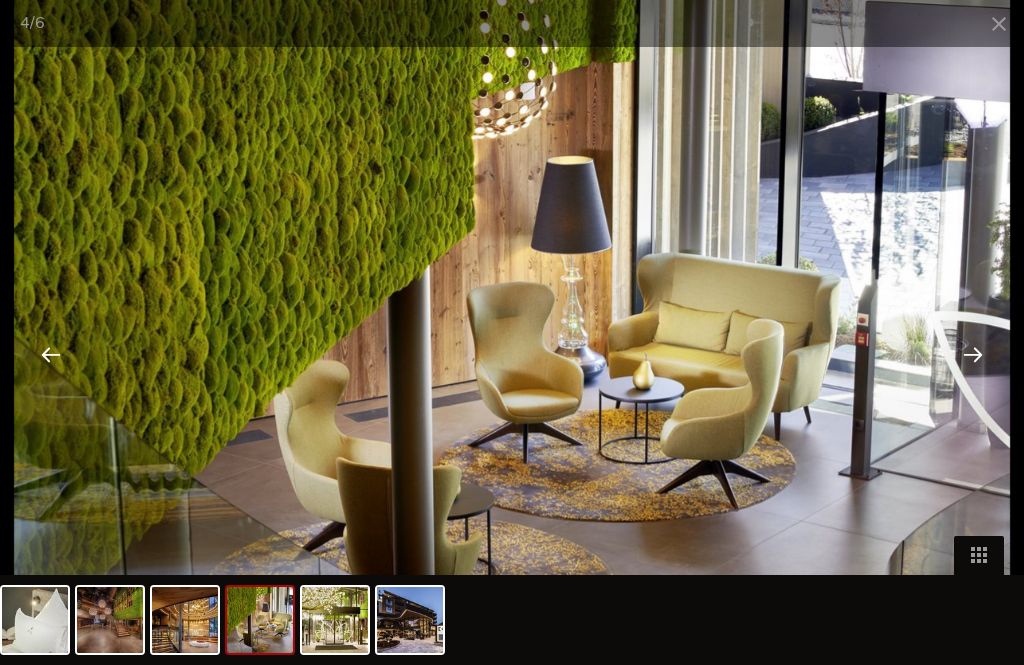 click at bounding box center [973, 354] 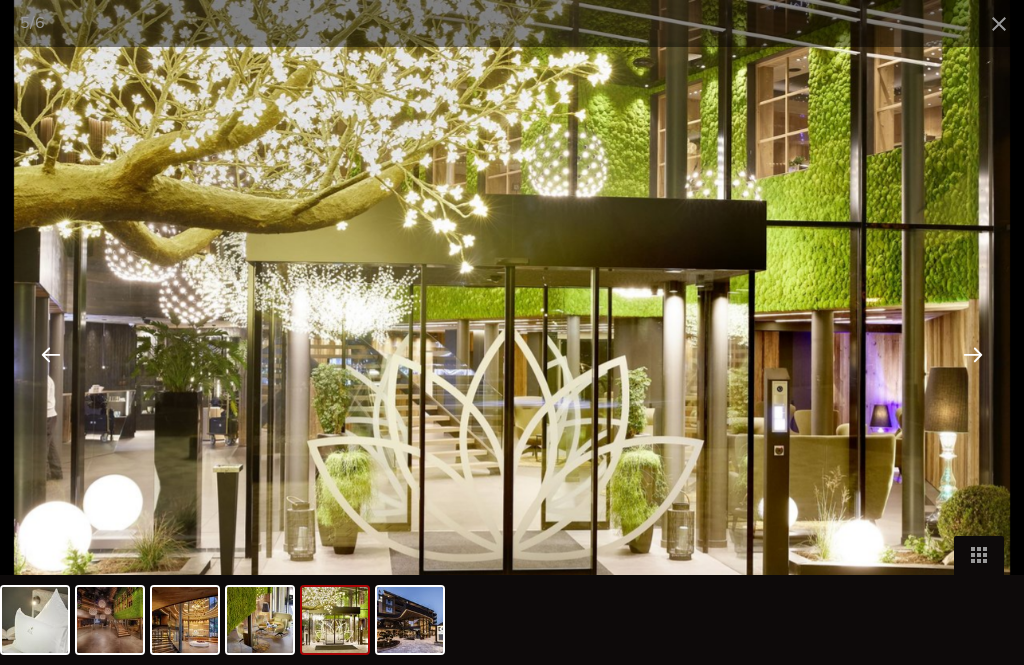 click at bounding box center [973, 354] 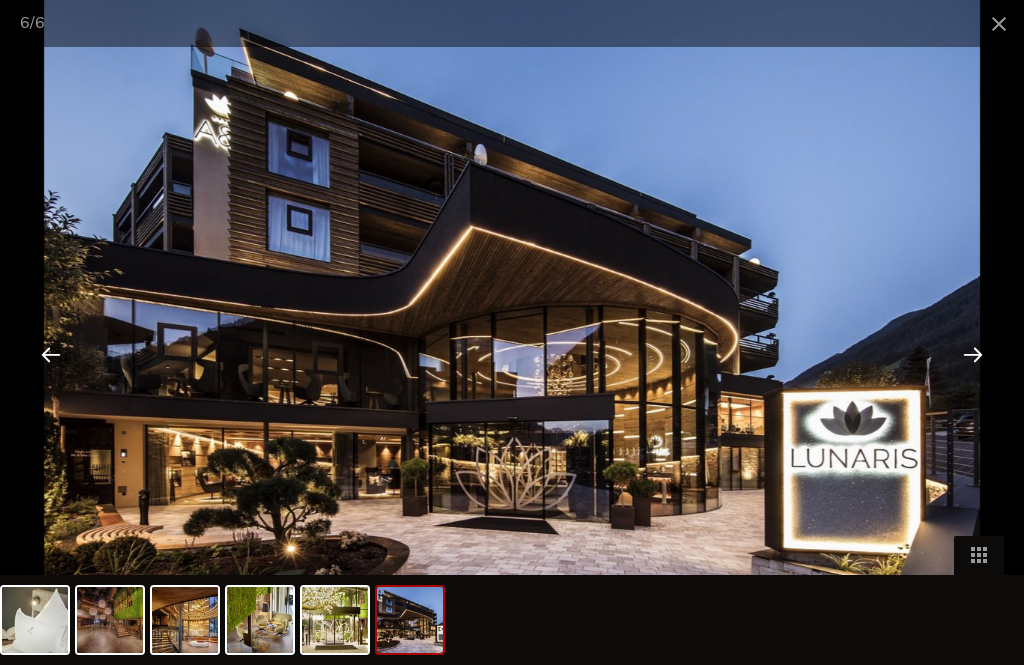 click at bounding box center [973, 354] 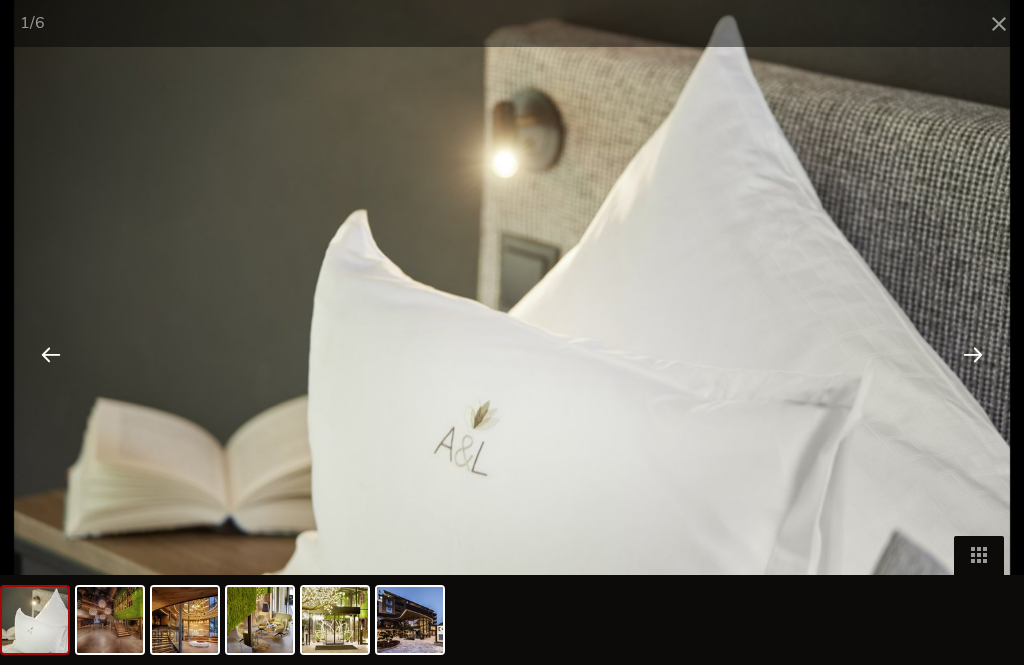 click at bounding box center [973, 354] 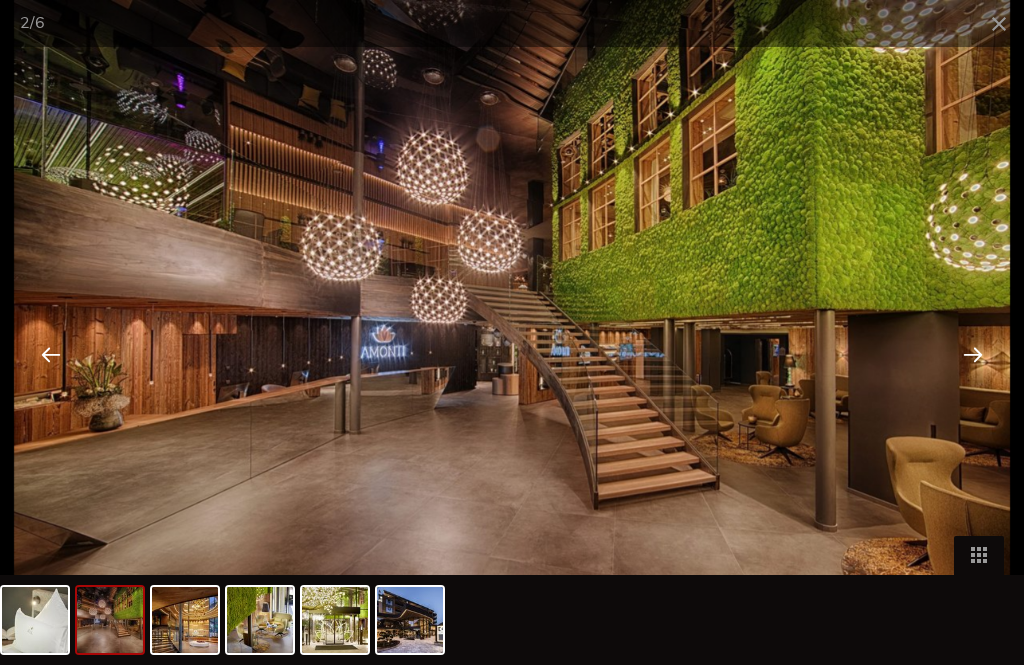 click at bounding box center [973, 354] 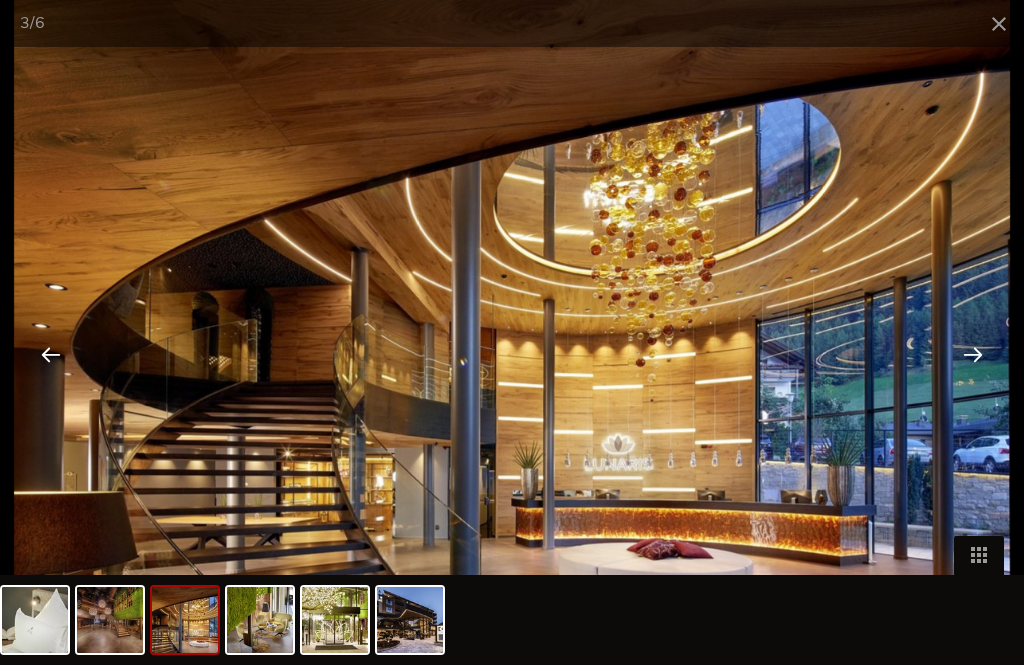 click at bounding box center (973, 354) 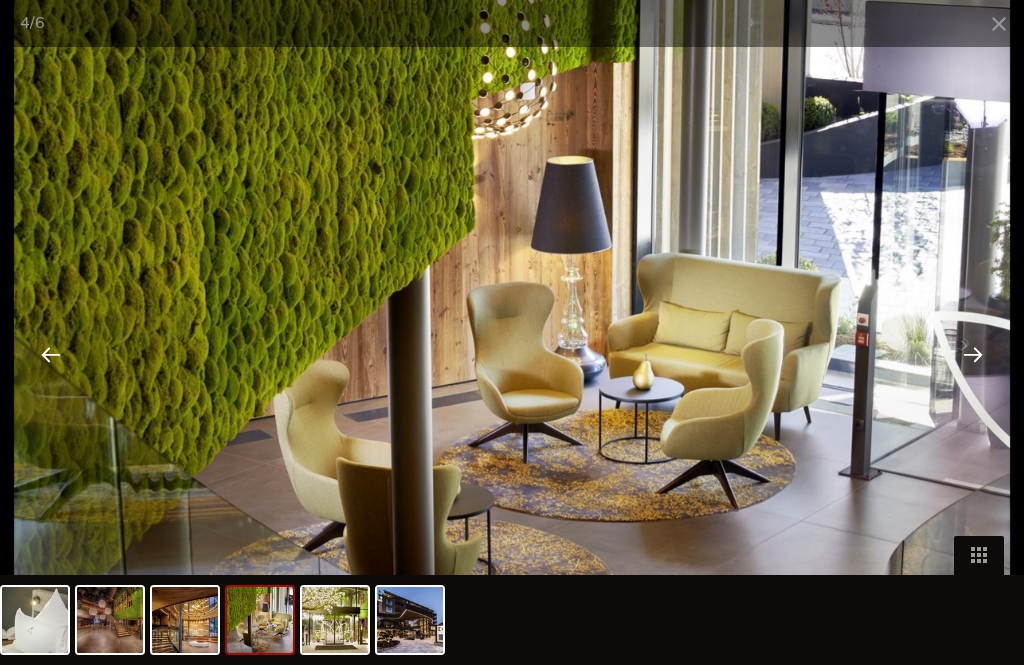 click at bounding box center [973, 354] 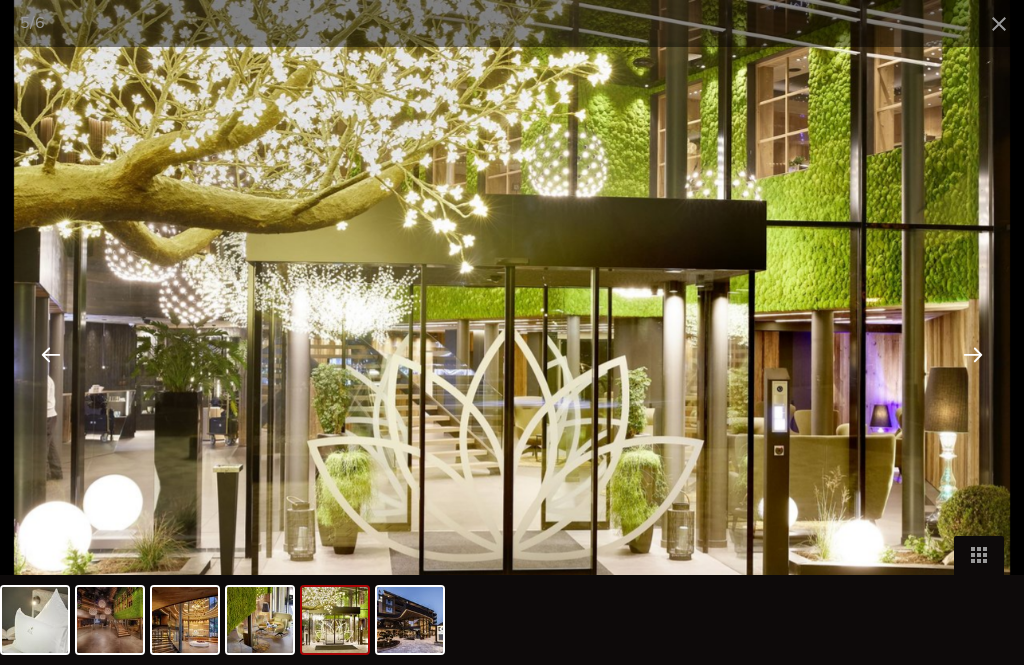click at bounding box center [973, 354] 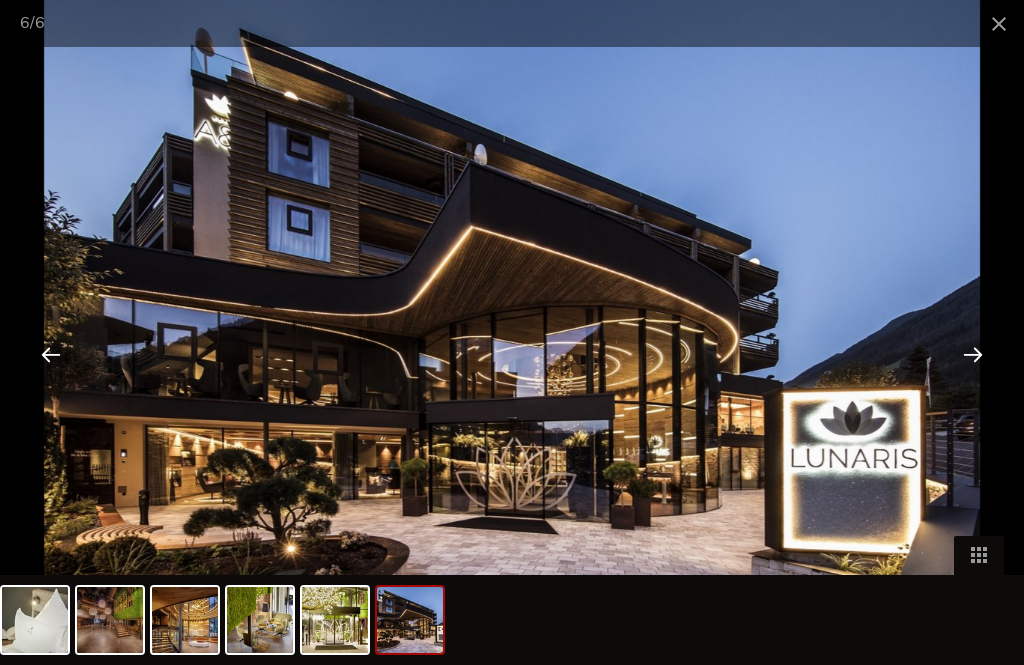 click at bounding box center (973, 354) 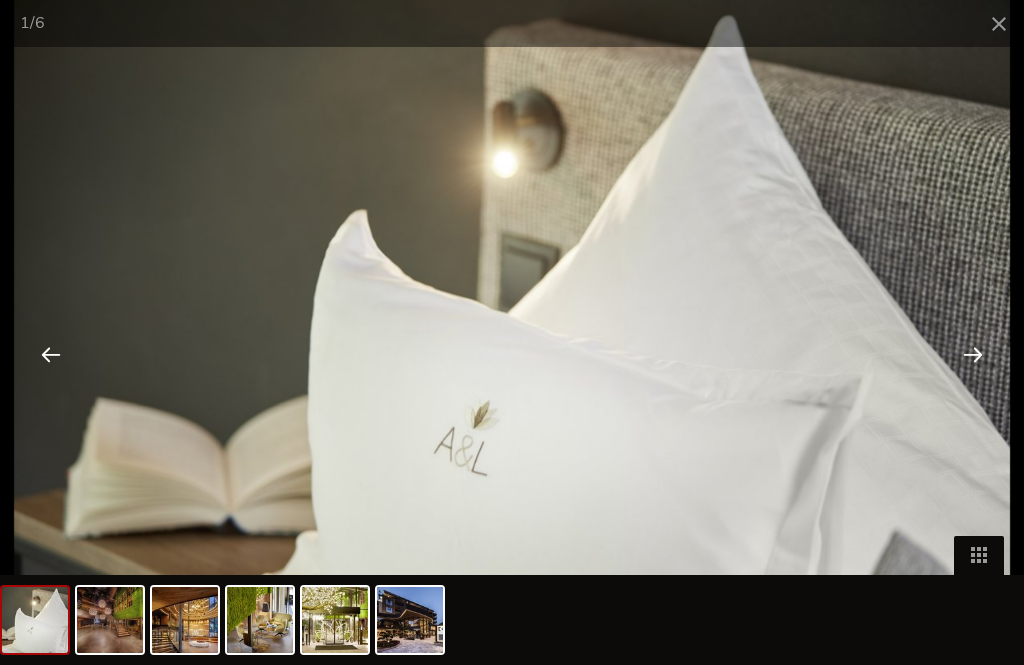 click at bounding box center [973, 354] 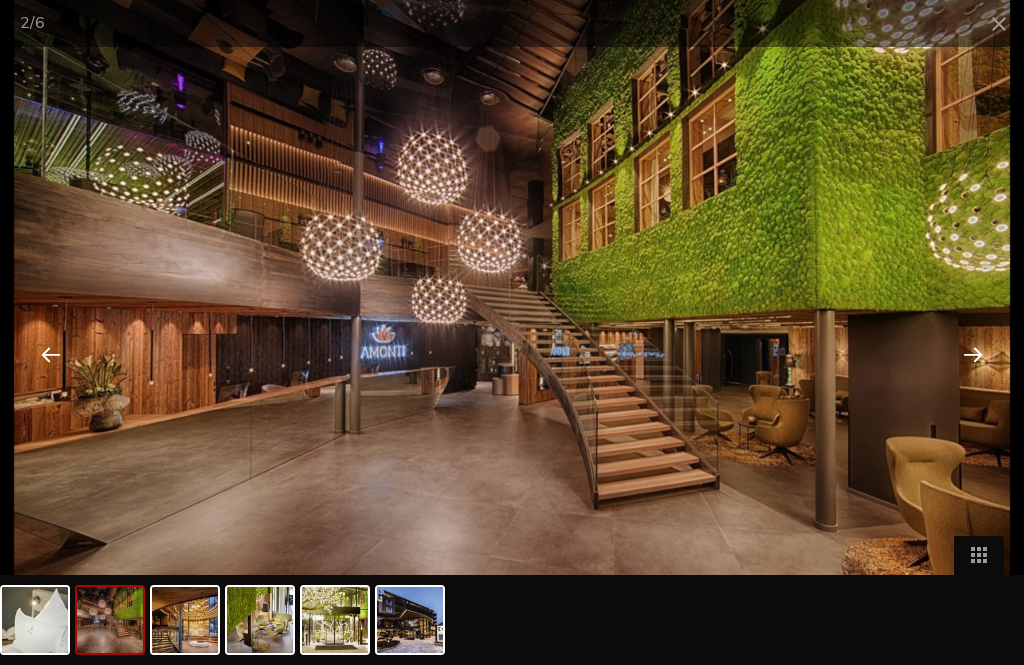 click at bounding box center (999, 23) 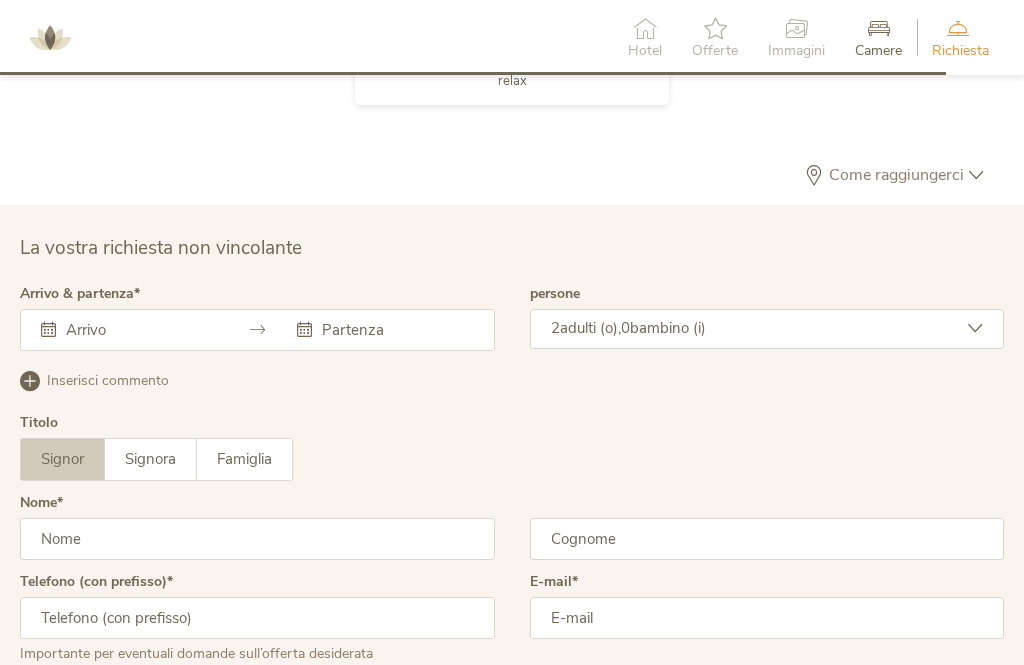 scroll, scrollTop: 5213, scrollLeft: 0, axis: vertical 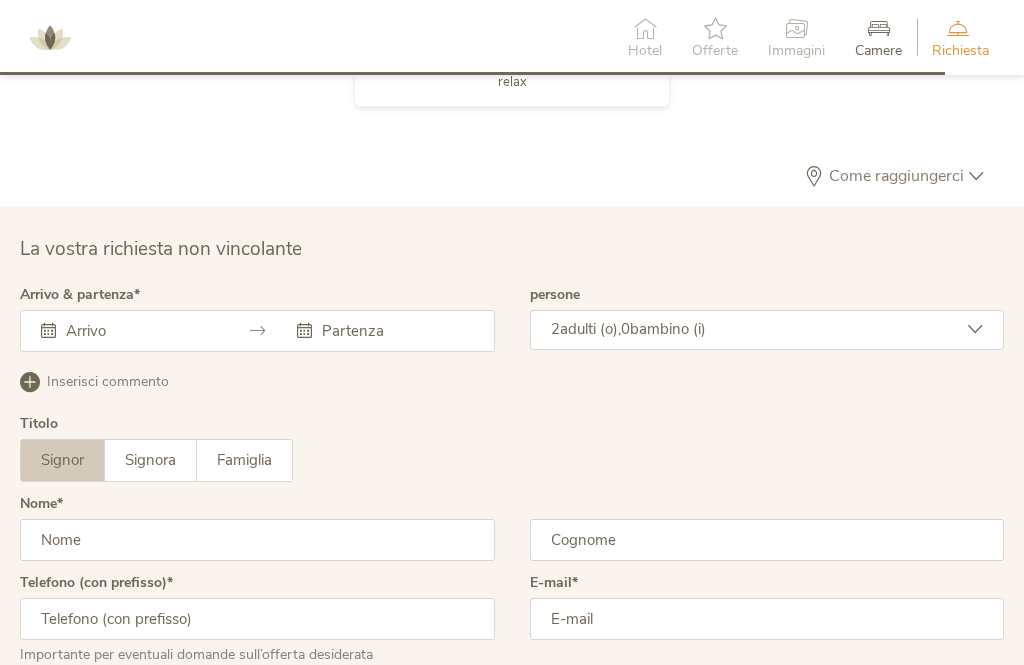 click on "2  adulti (o),  0  bambino (i)" at bounding box center (767, 330) 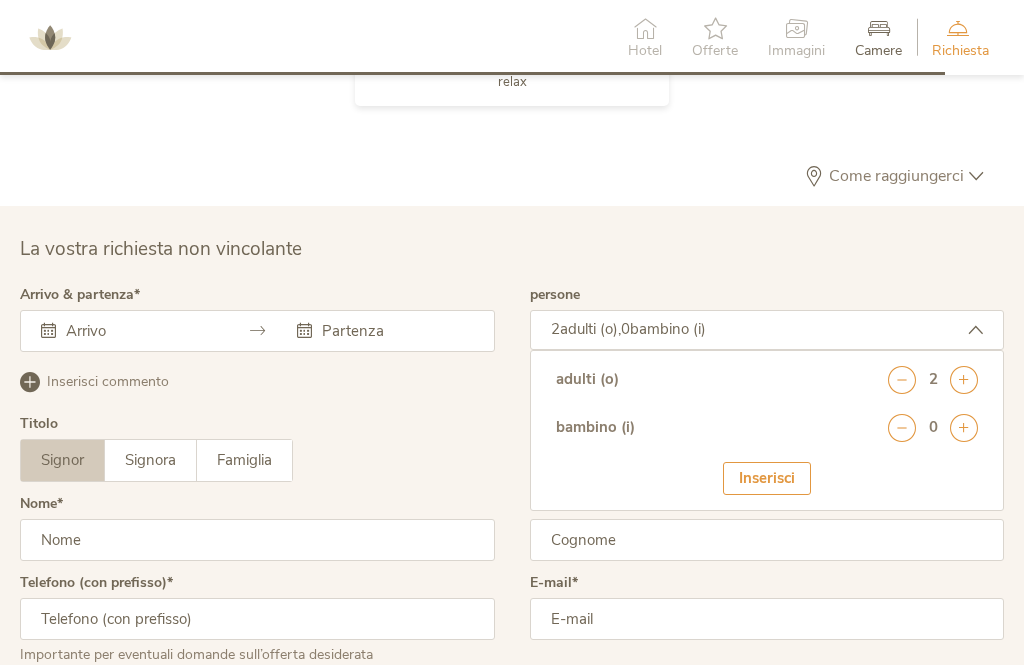 click on "La vostra richiesta non vincolante" at bounding box center (512, 249) 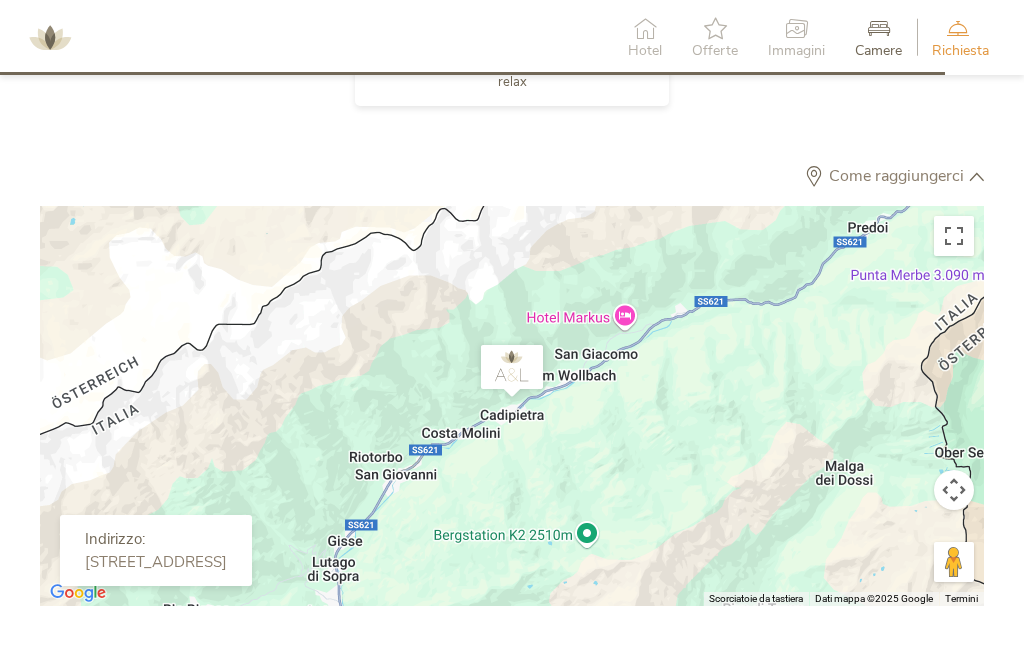 click at bounding box center [976, 176] 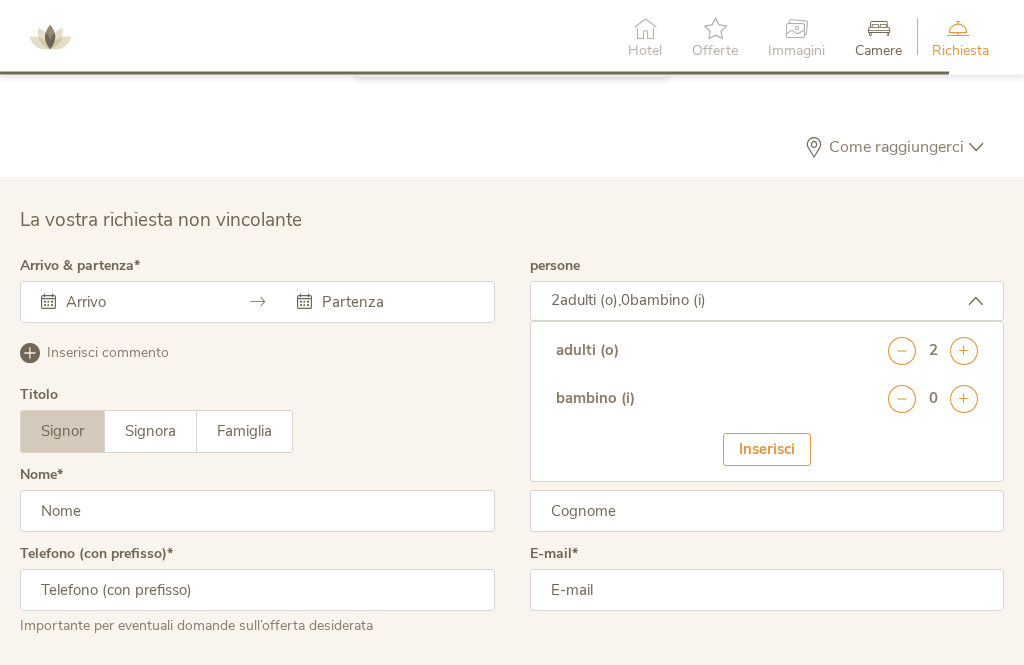 scroll, scrollTop: 5270, scrollLeft: 0, axis: vertical 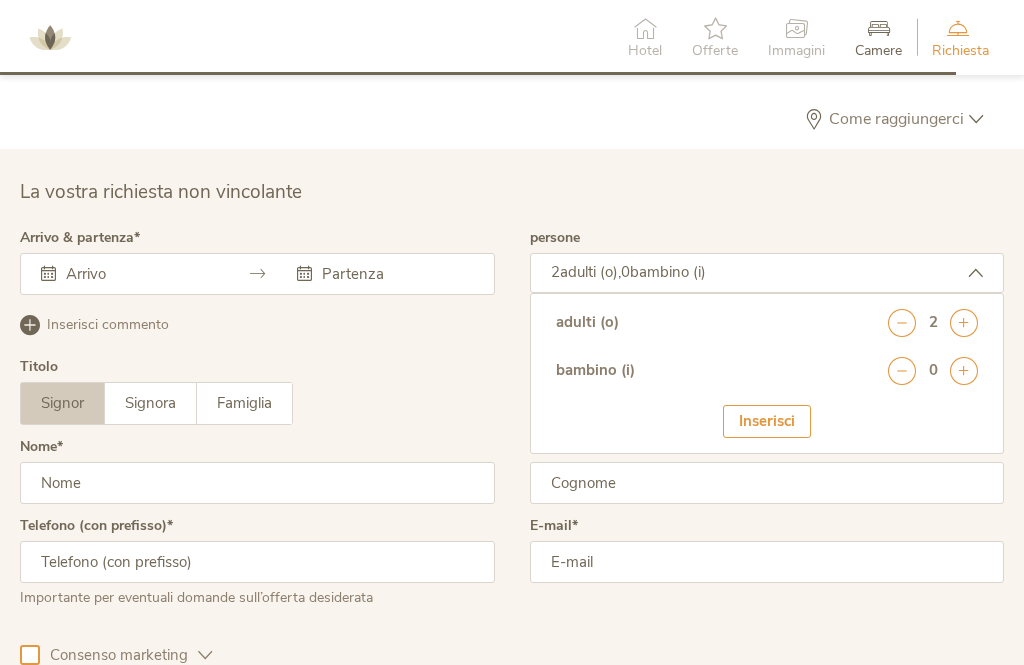 click at bounding box center (964, 323) 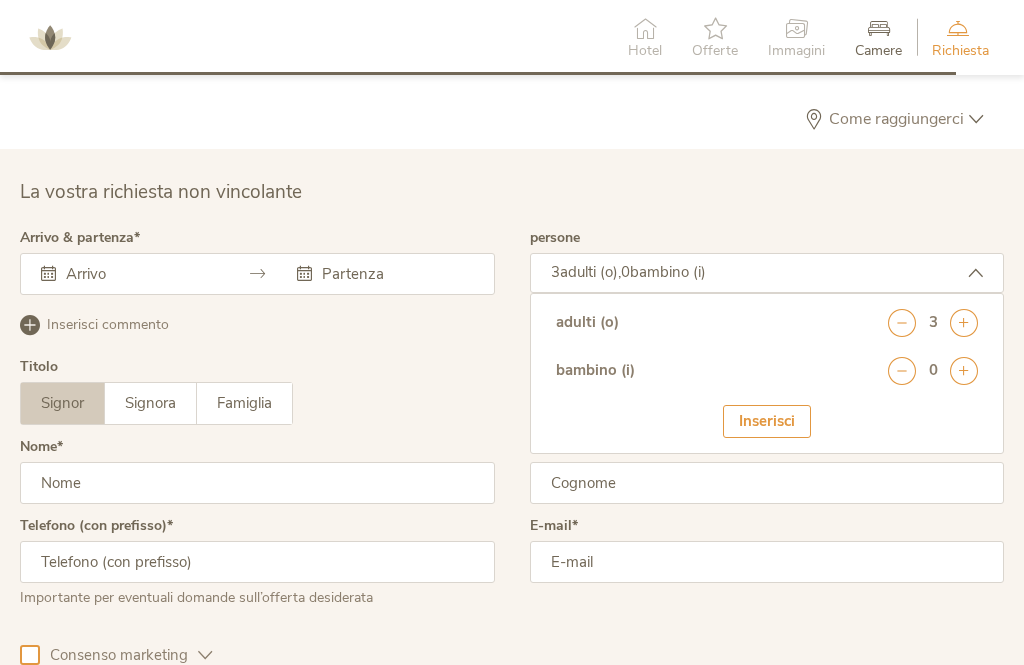 click at bounding box center (964, 323) 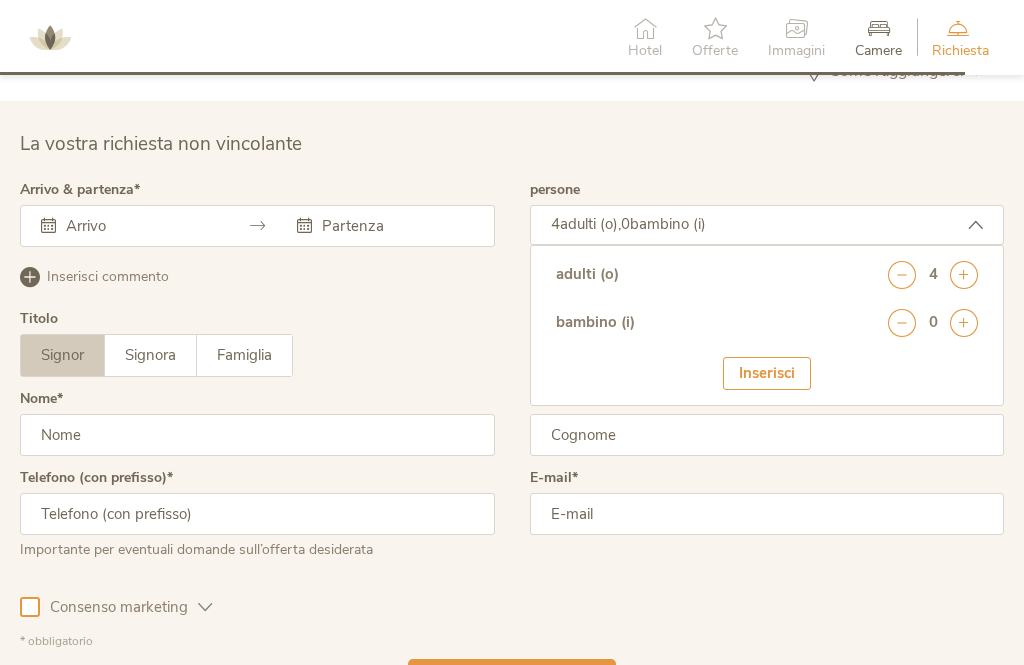 scroll, scrollTop: 5315, scrollLeft: 0, axis: vertical 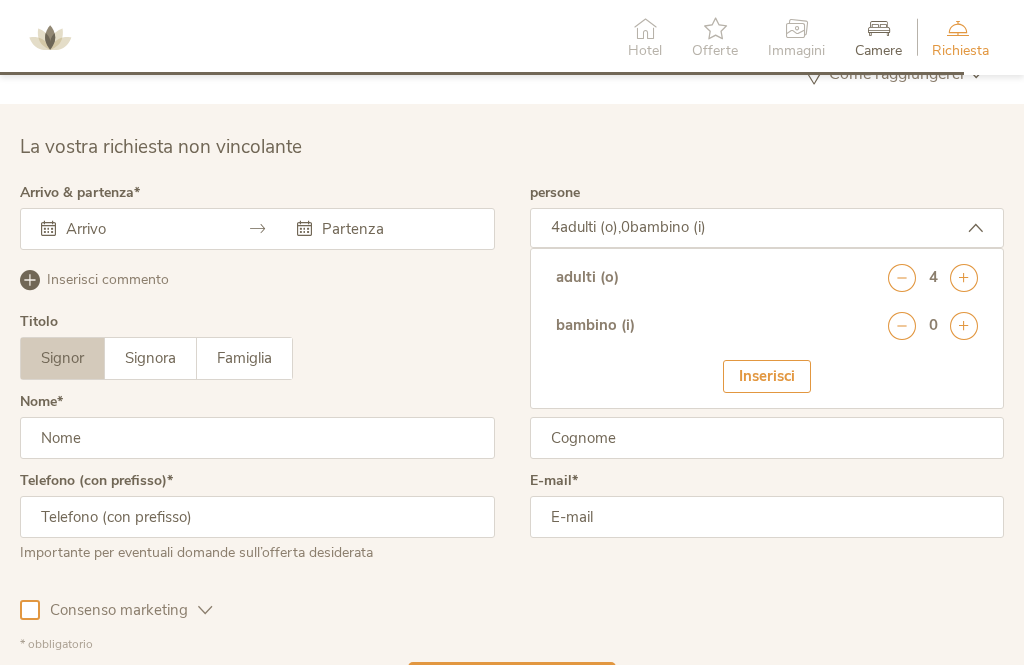 click on "Inserisci" at bounding box center (767, 376) 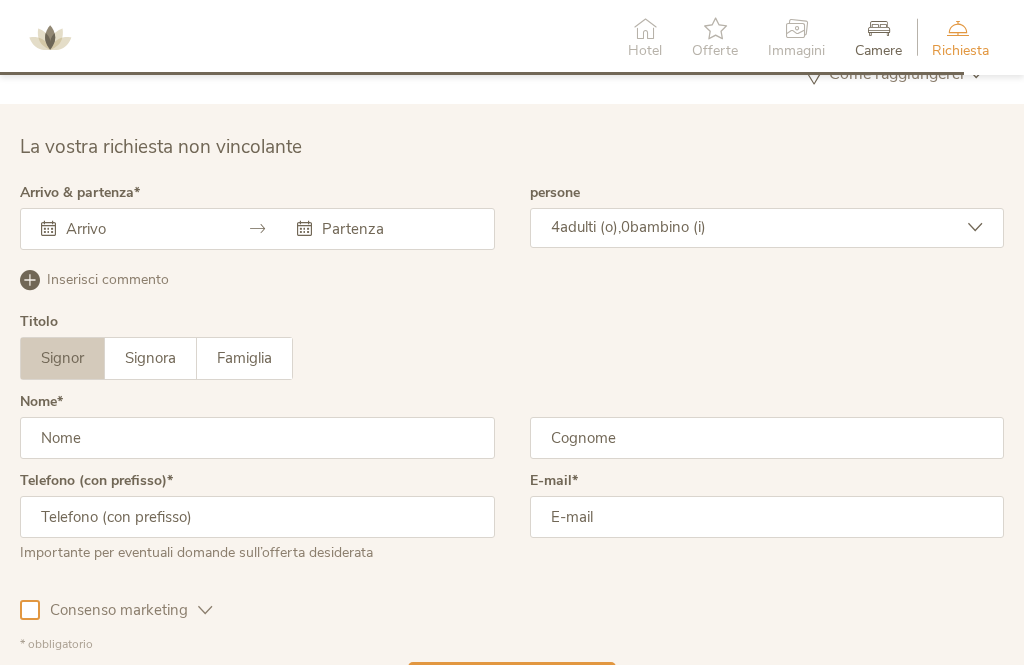 click at bounding box center [139, 229] 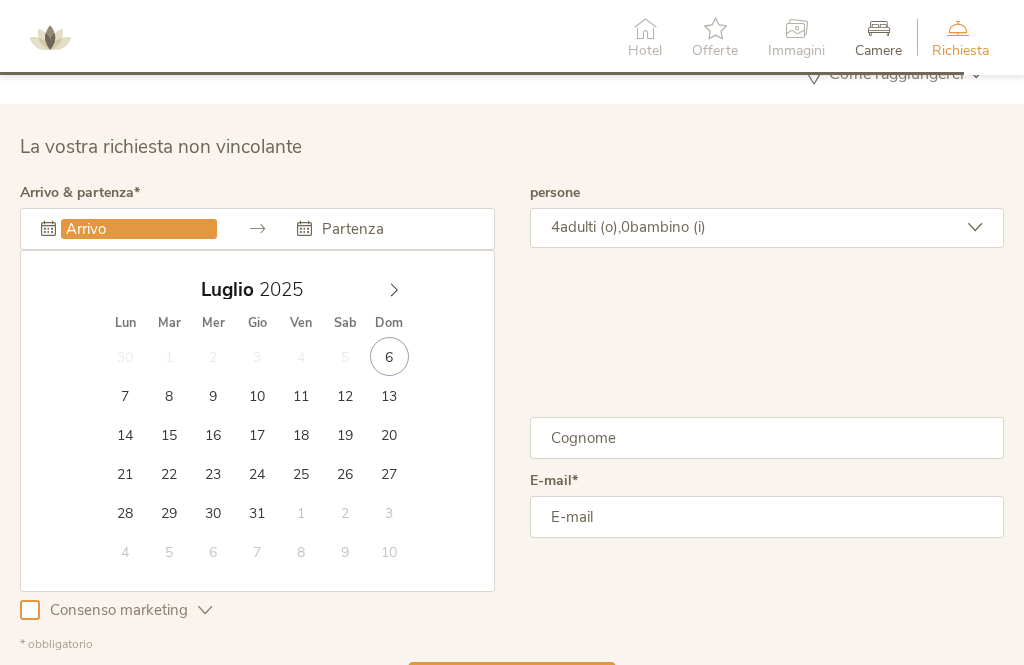 type on "[DATE]" 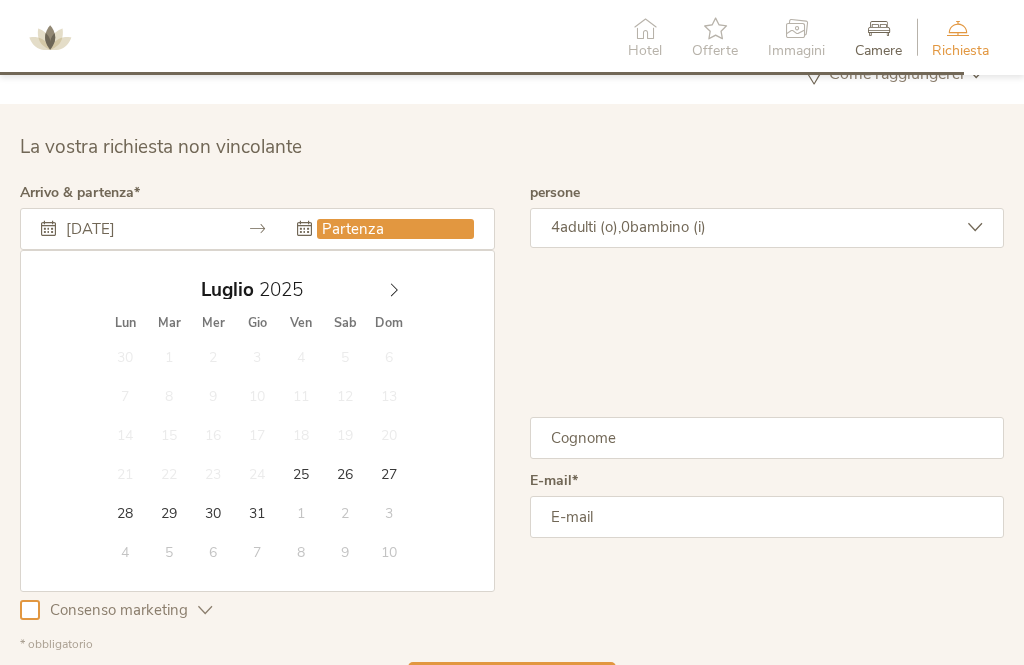 type on "[DATE]" 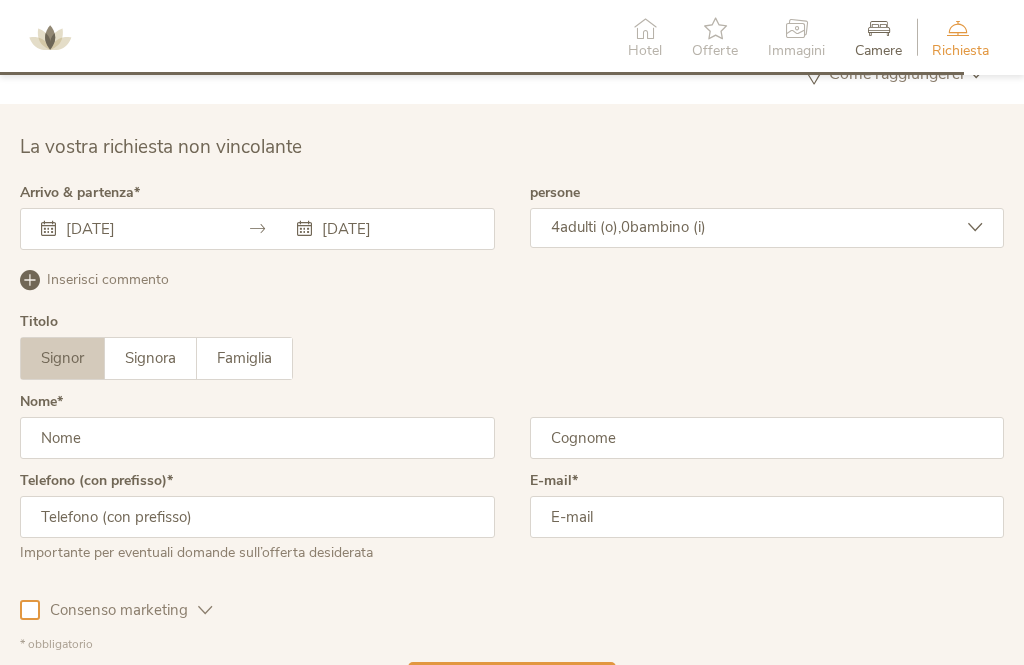 scroll, scrollTop: 5317, scrollLeft: 0, axis: vertical 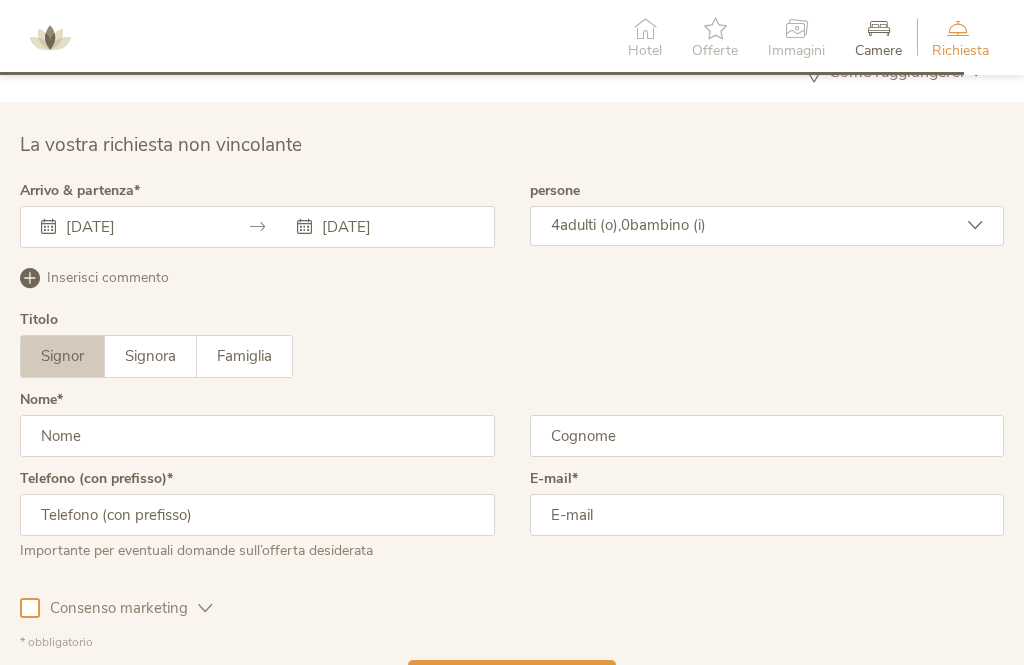 click at bounding box center [975, 225] 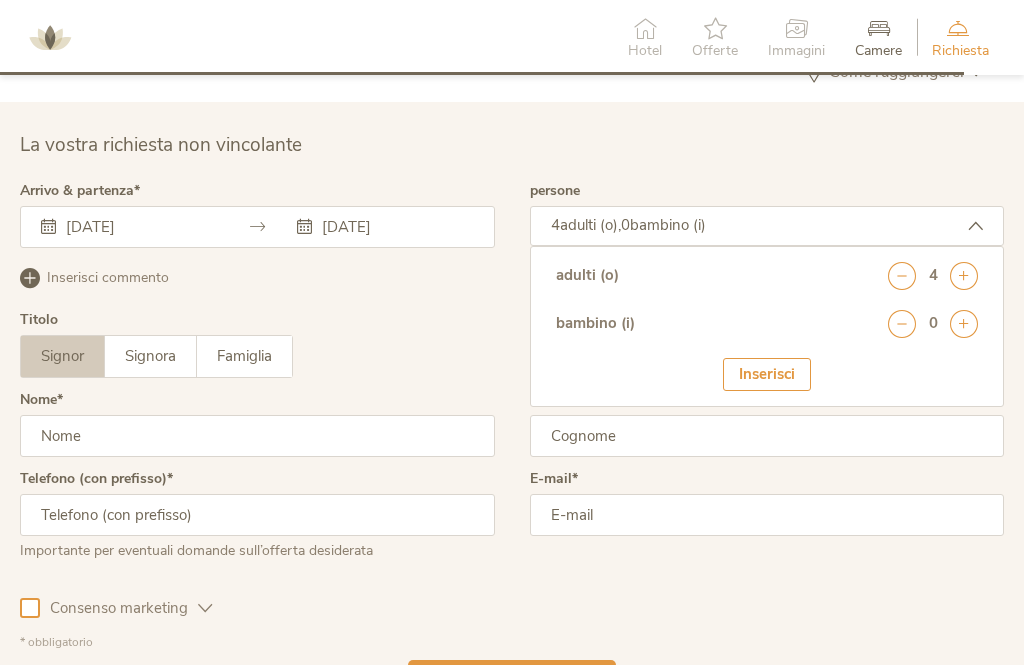 click at bounding box center (975, 225) 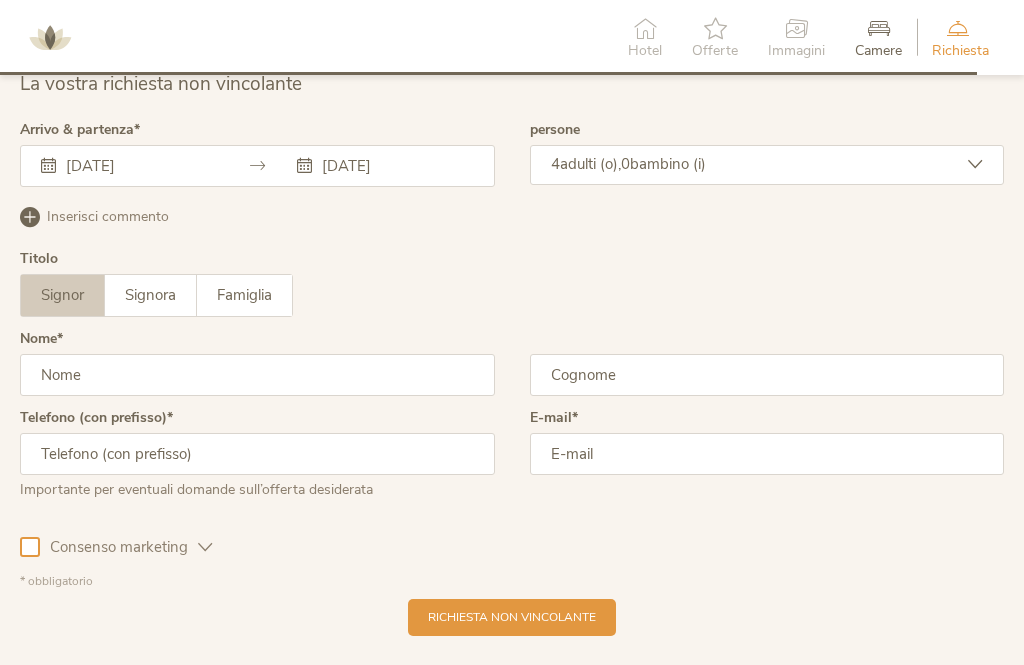 scroll, scrollTop: 5377, scrollLeft: 0, axis: vertical 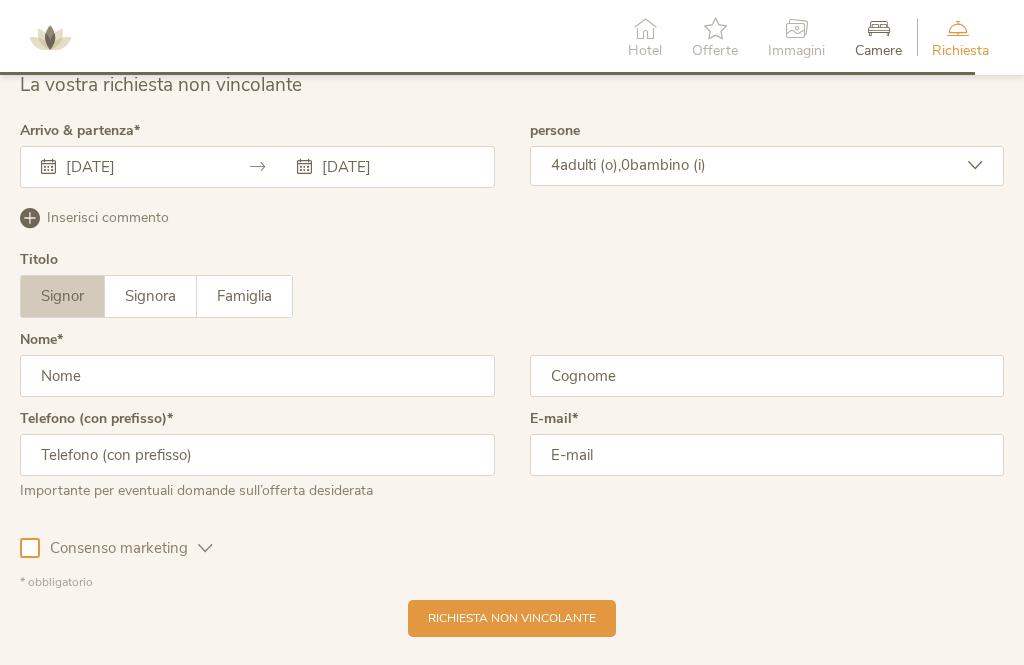 click at bounding box center [257, 376] 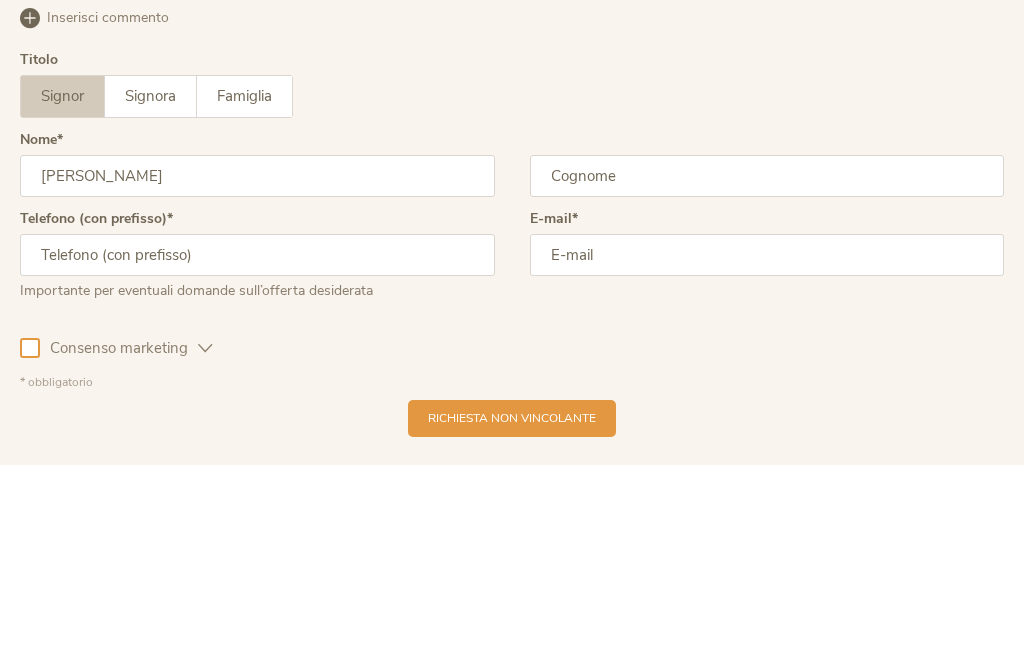 type on "[PERSON_NAME]" 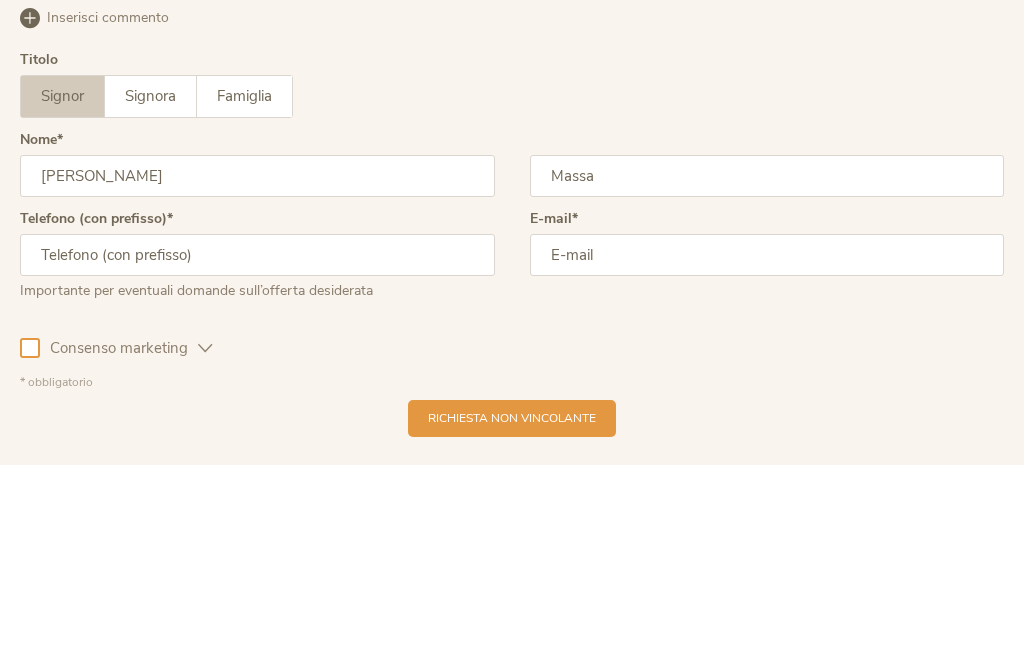 type on "Massa" 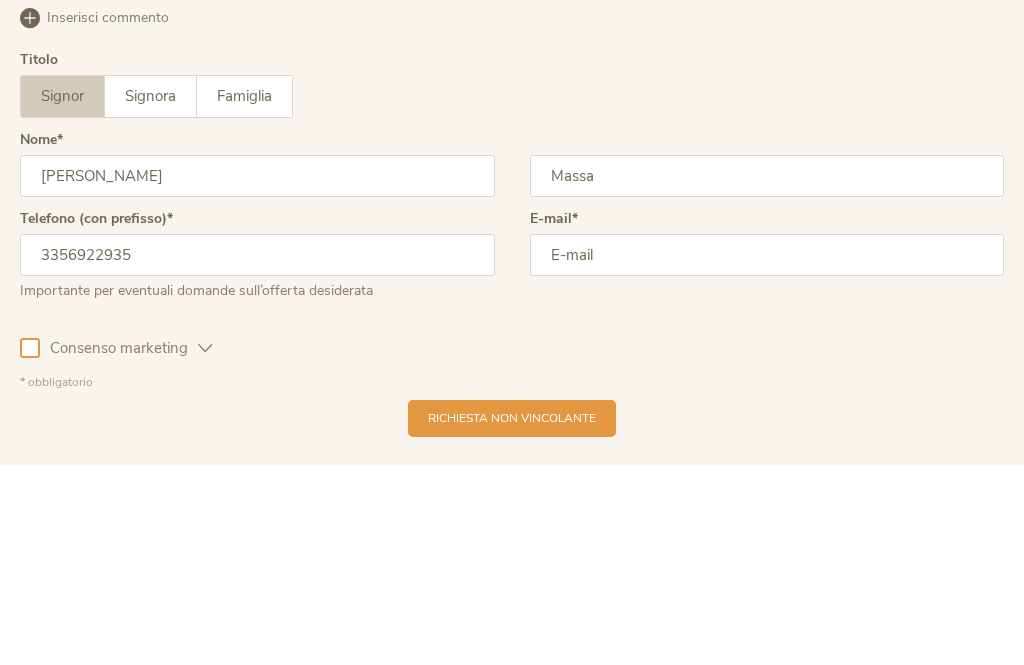 type on "3356922935" 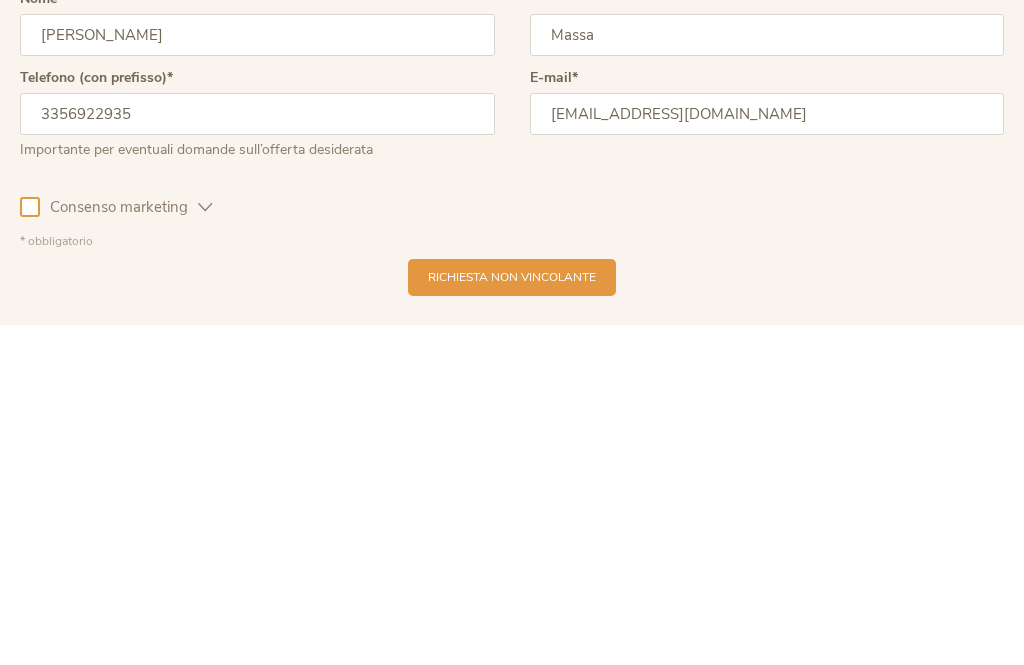 type on "[EMAIL_ADDRESS][DOMAIN_NAME]" 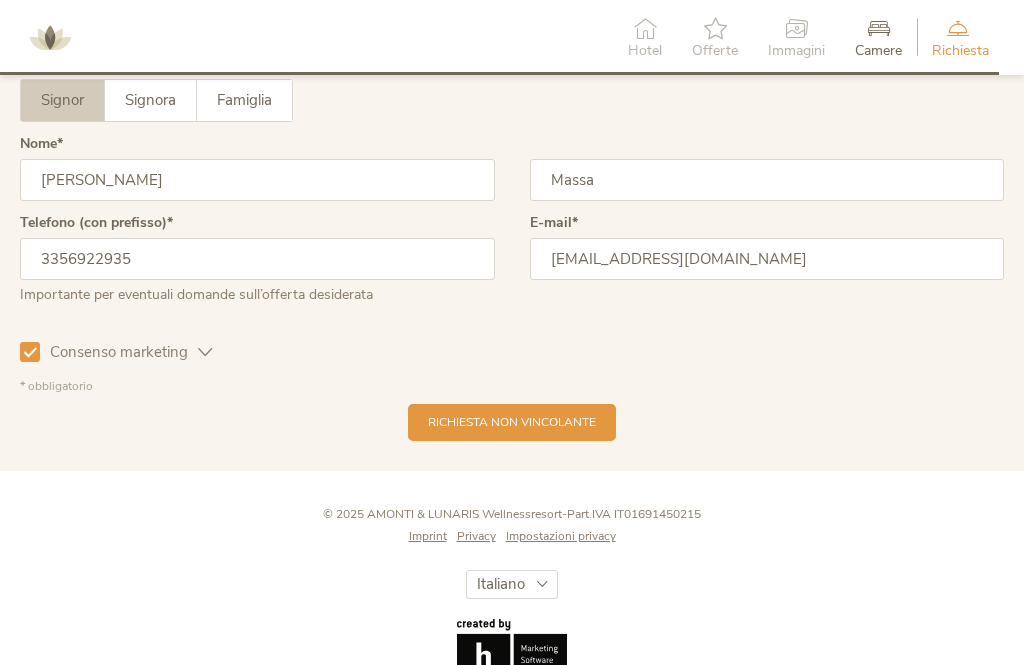 scroll, scrollTop: 5569, scrollLeft: 0, axis: vertical 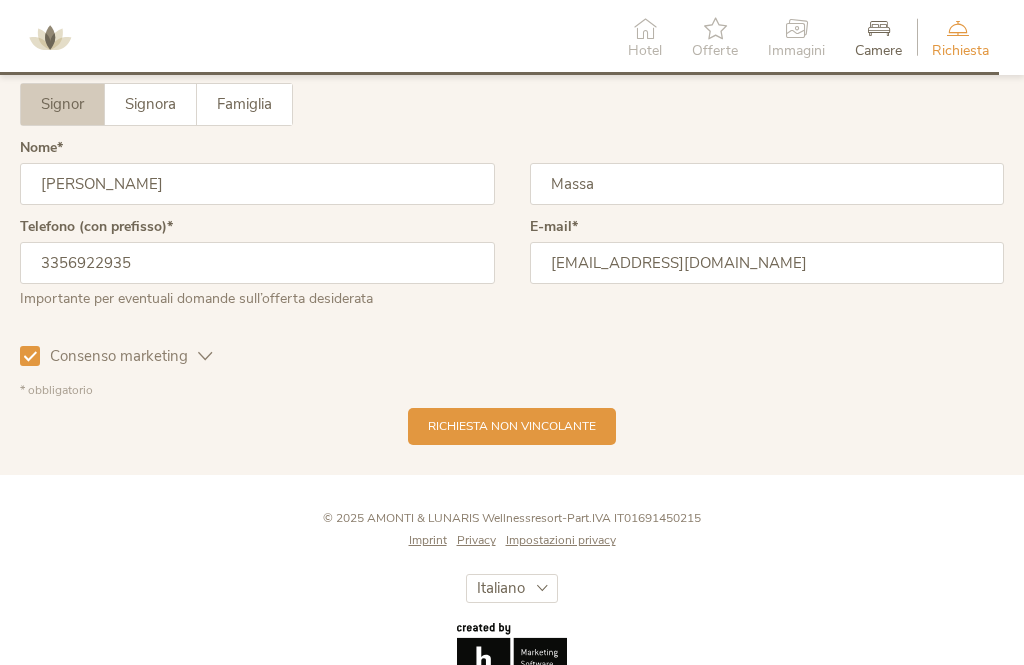 click on "Richiesta non vincolante" at bounding box center [512, 426] 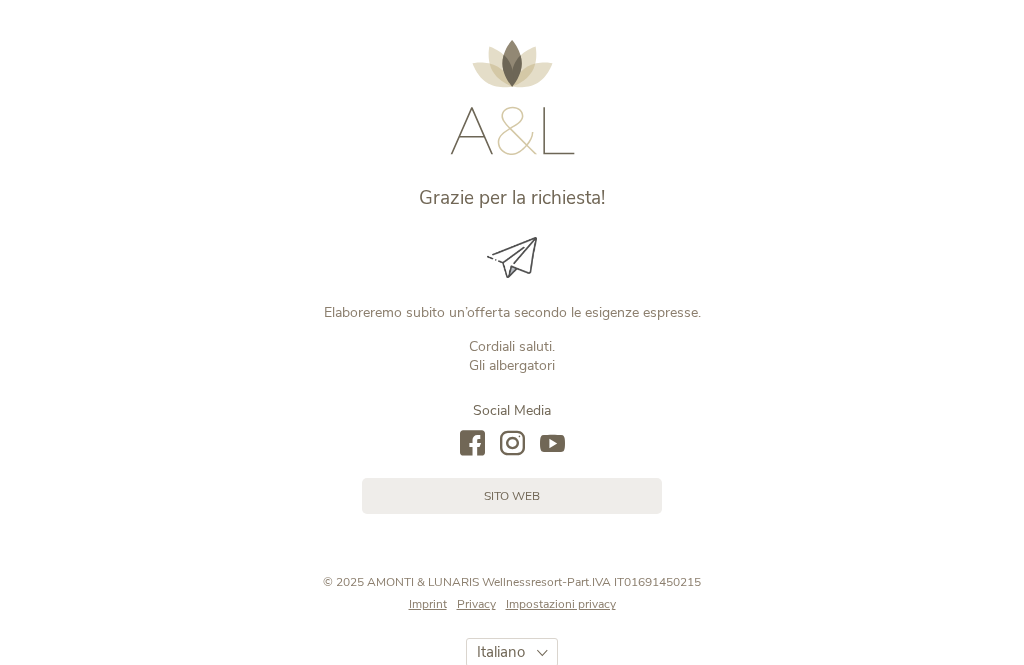 scroll, scrollTop: 0, scrollLeft: 0, axis: both 